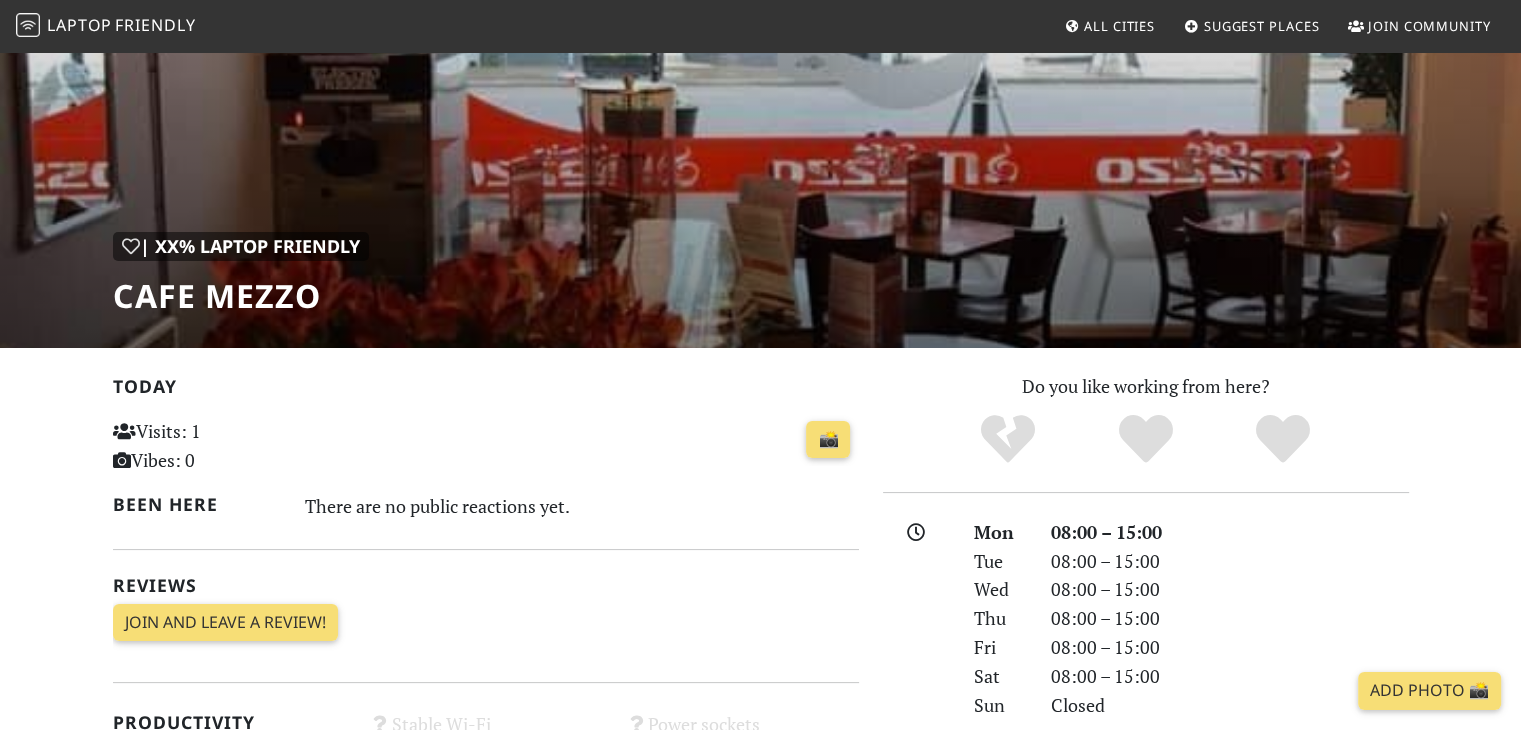 scroll, scrollTop: 0, scrollLeft: 0, axis: both 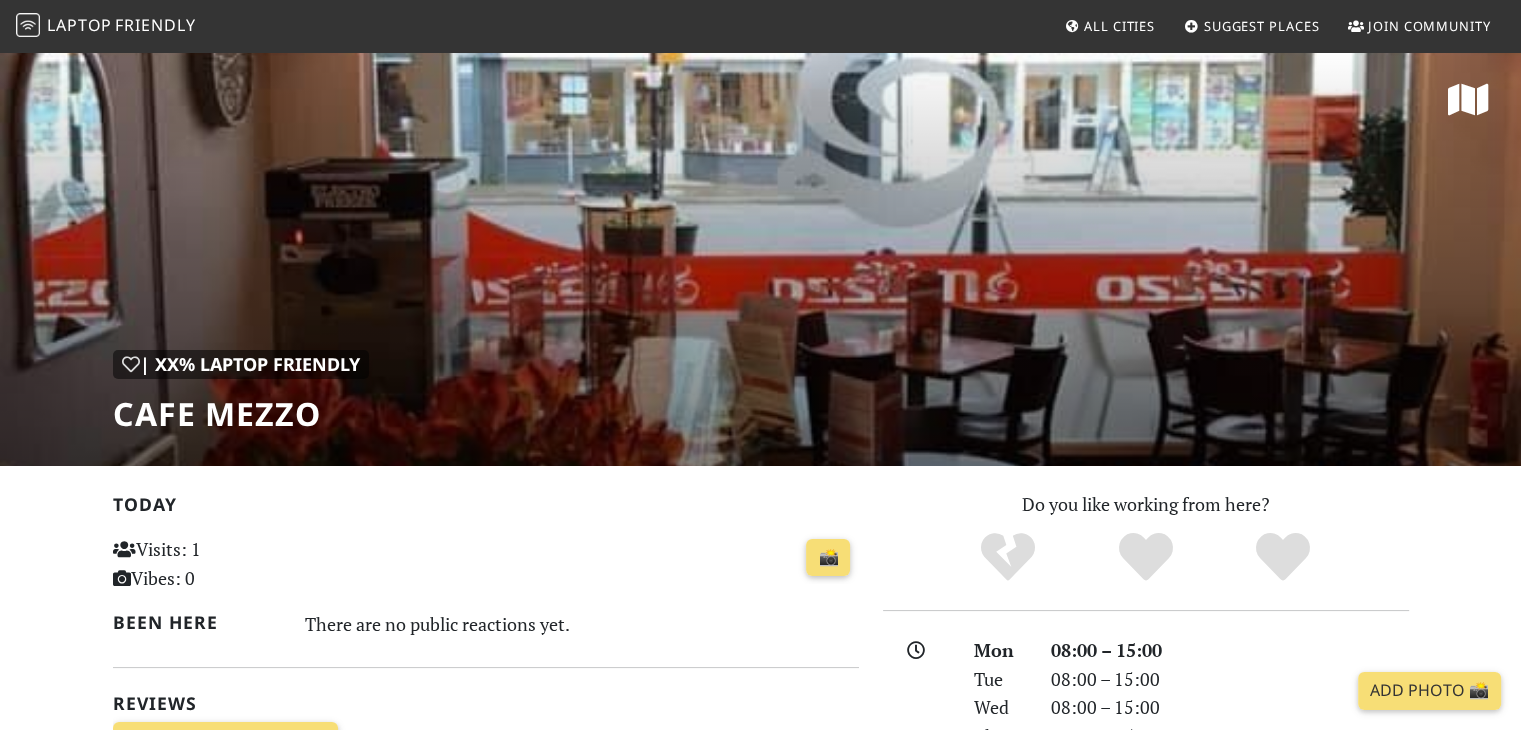 click on "Friendly" at bounding box center [155, 25] 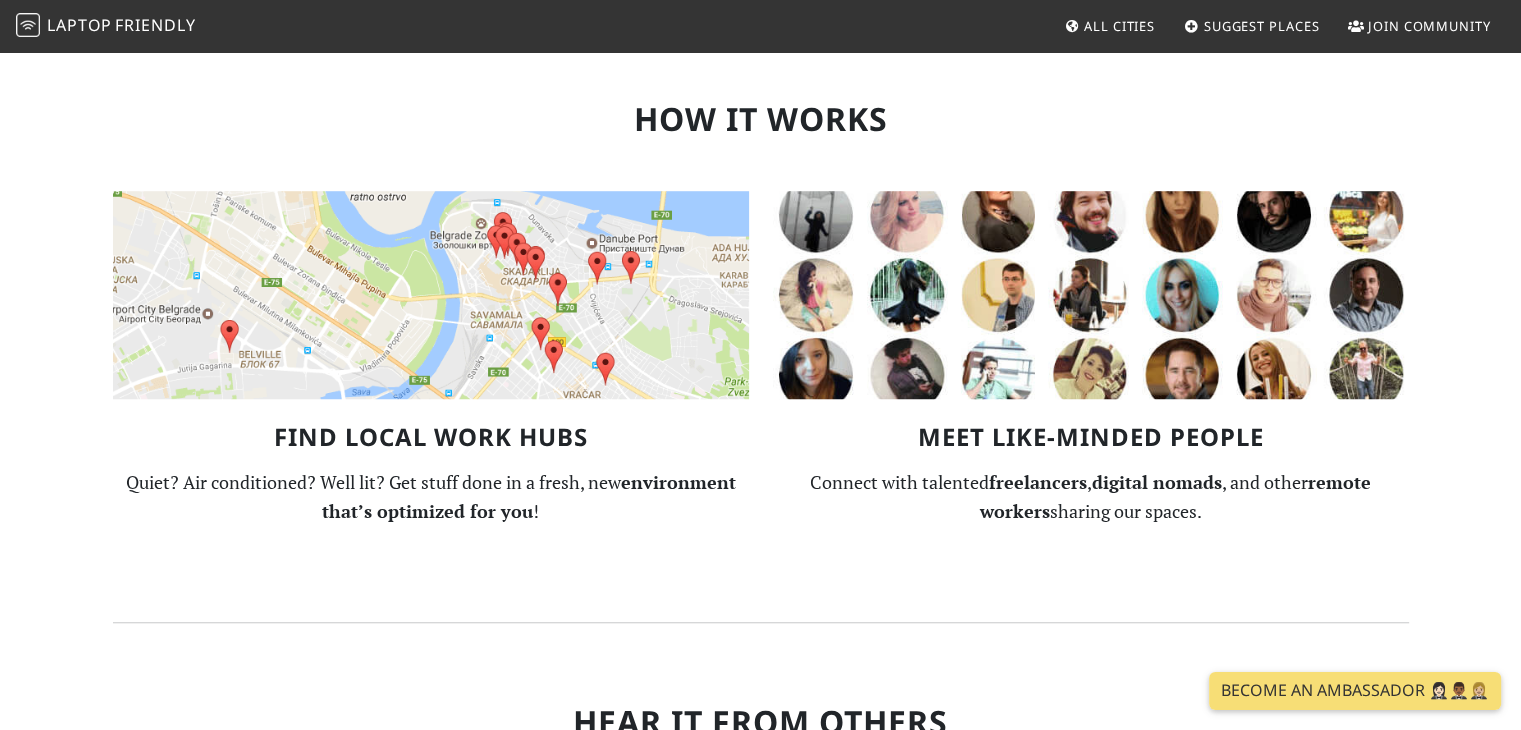 scroll, scrollTop: 1433, scrollLeft: 0, axis: vertical 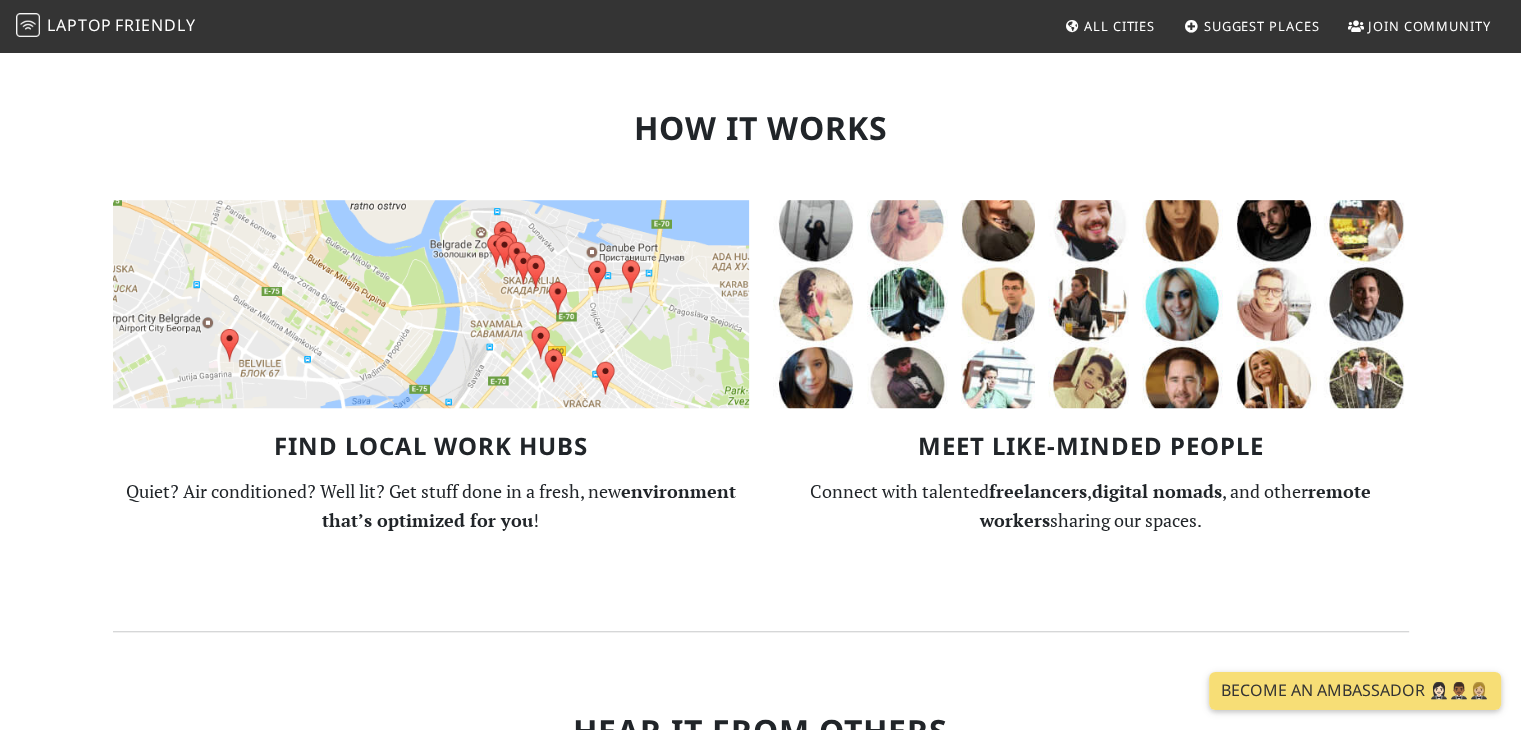 click at bounding box center (431, 304) 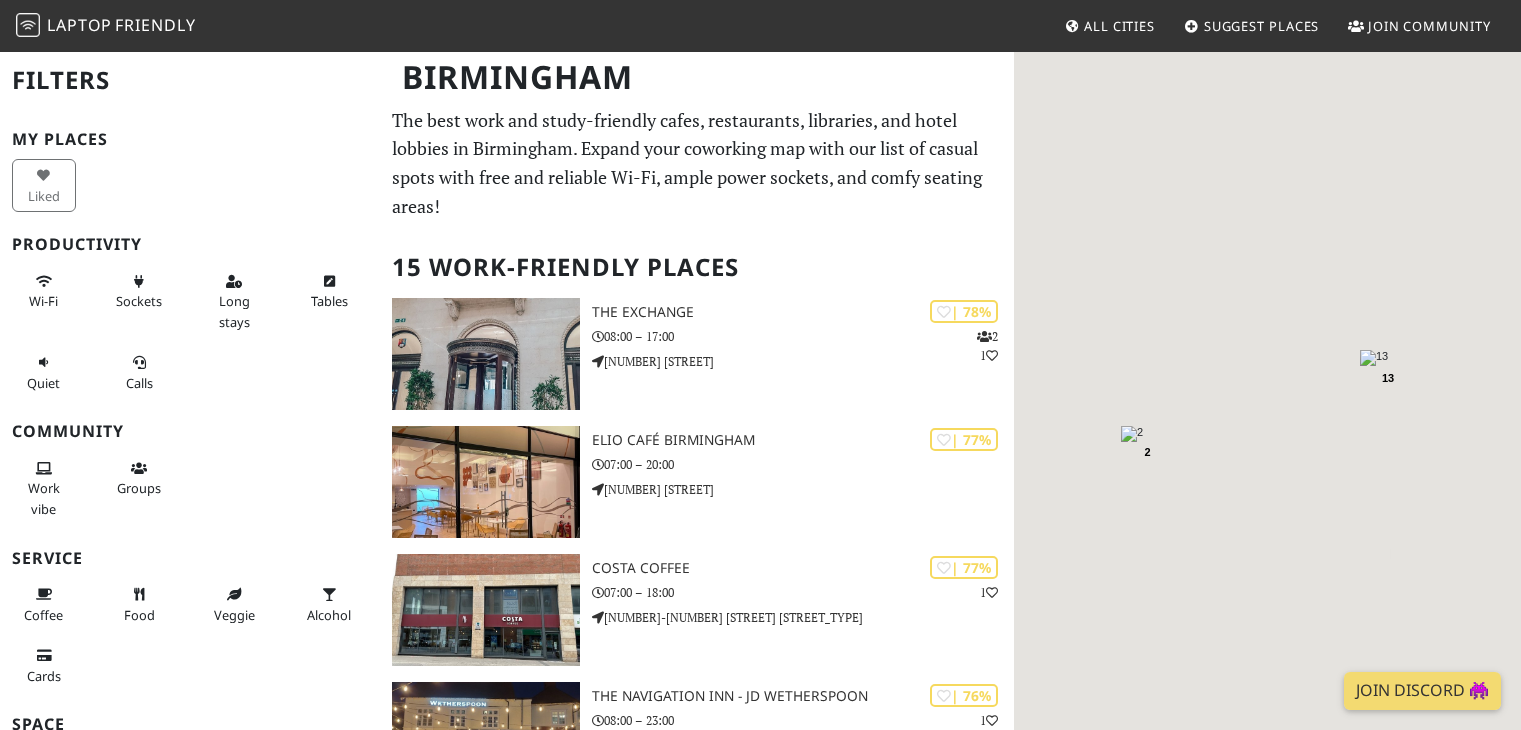 scroll, scrollTop: 0, scrollLeft: 0, axis: both 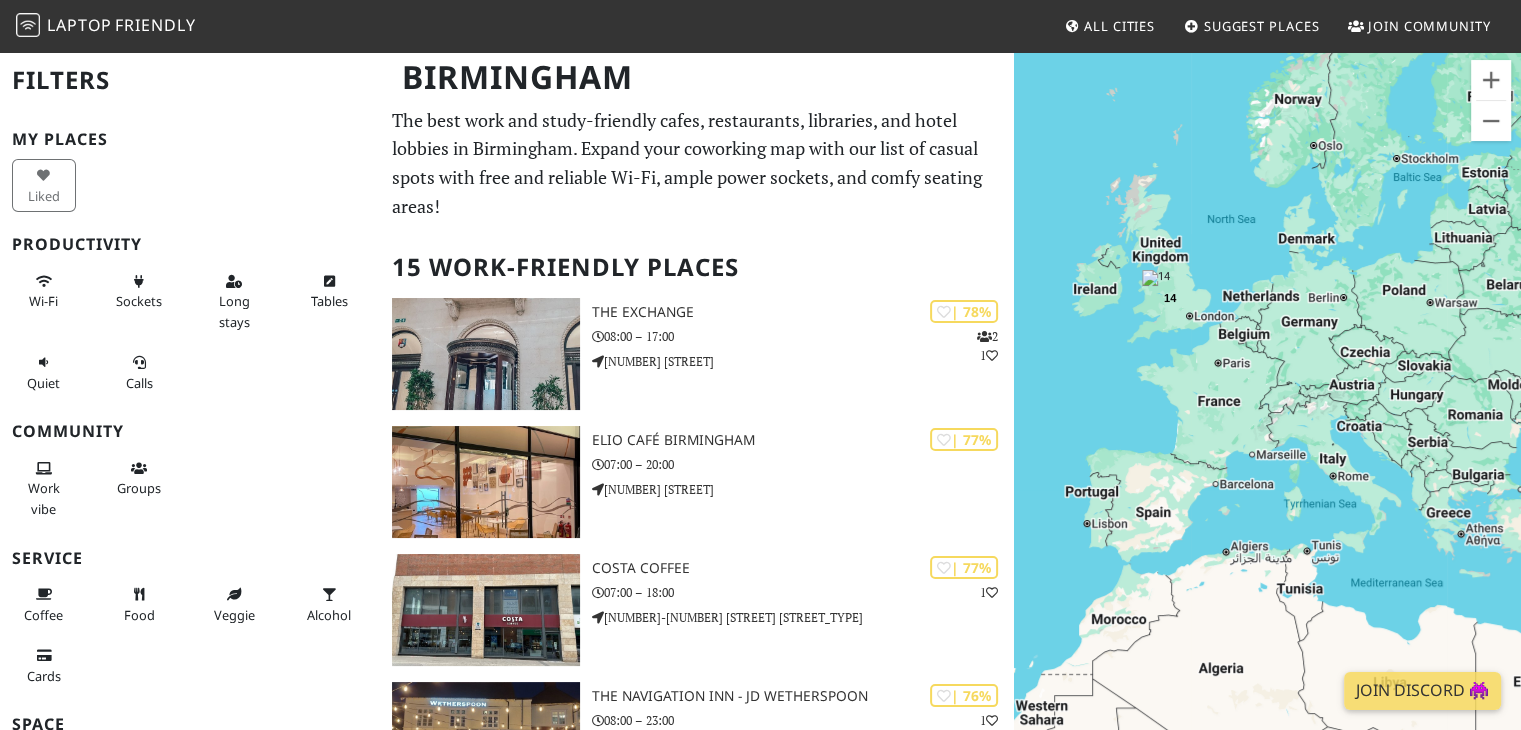 drag, startPoint x: 1393, startPoint y: 261, endPoint x: 1159, endPoint y: 293, distance: 236.1779 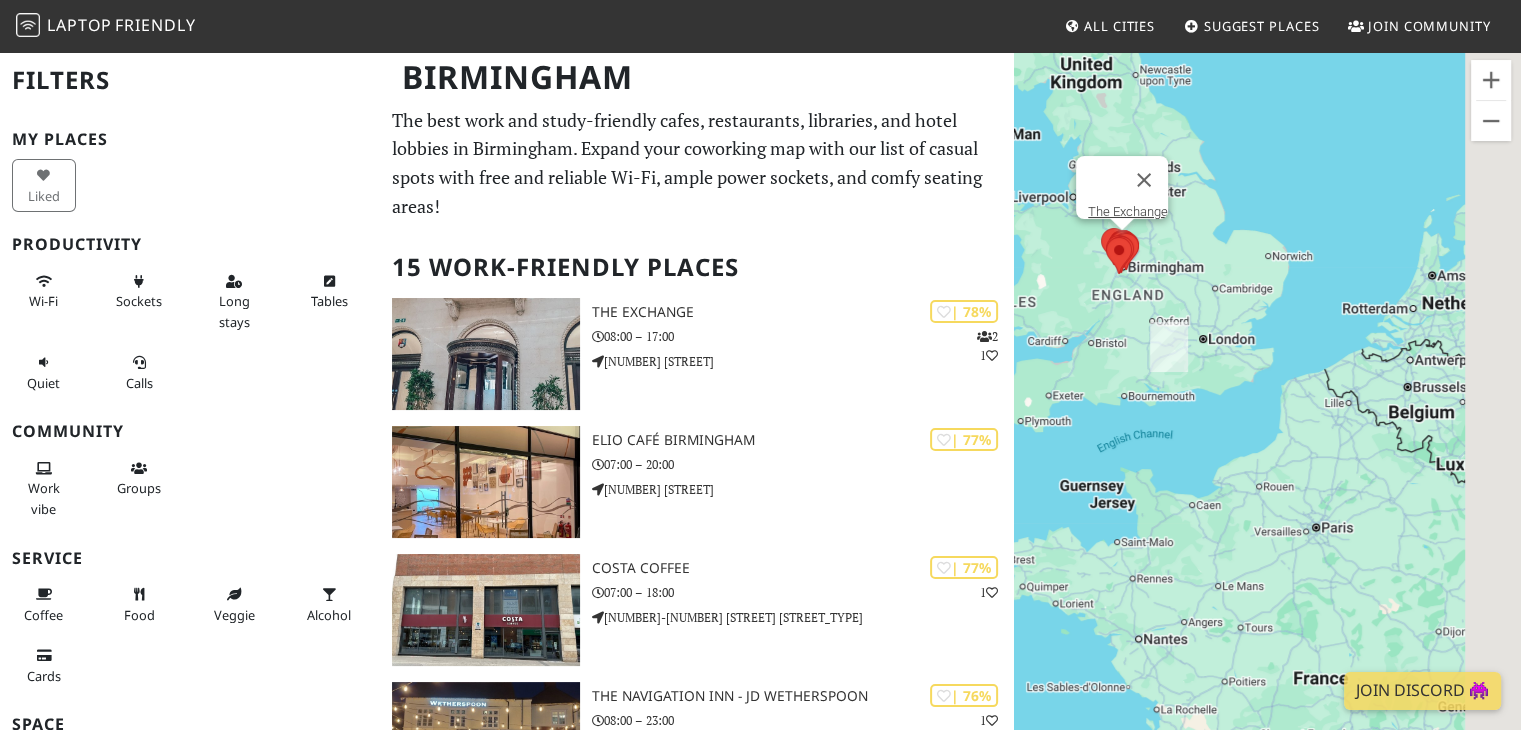 drag, startPoint x: 1319, startPoint y: 330, endPoint x: 1182, endPoint y: 334, distance: 137.05838 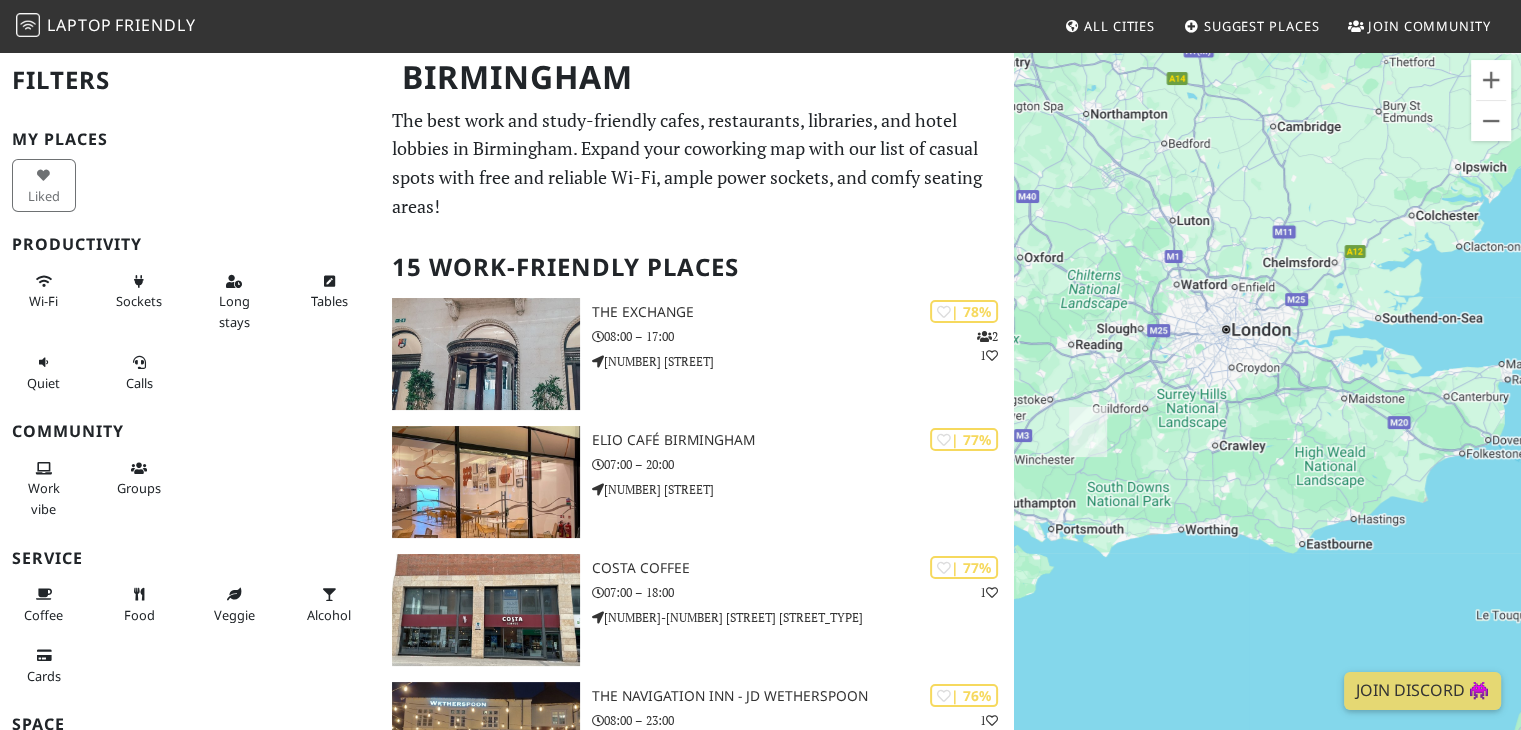 click at bounding box center (1088, 432) 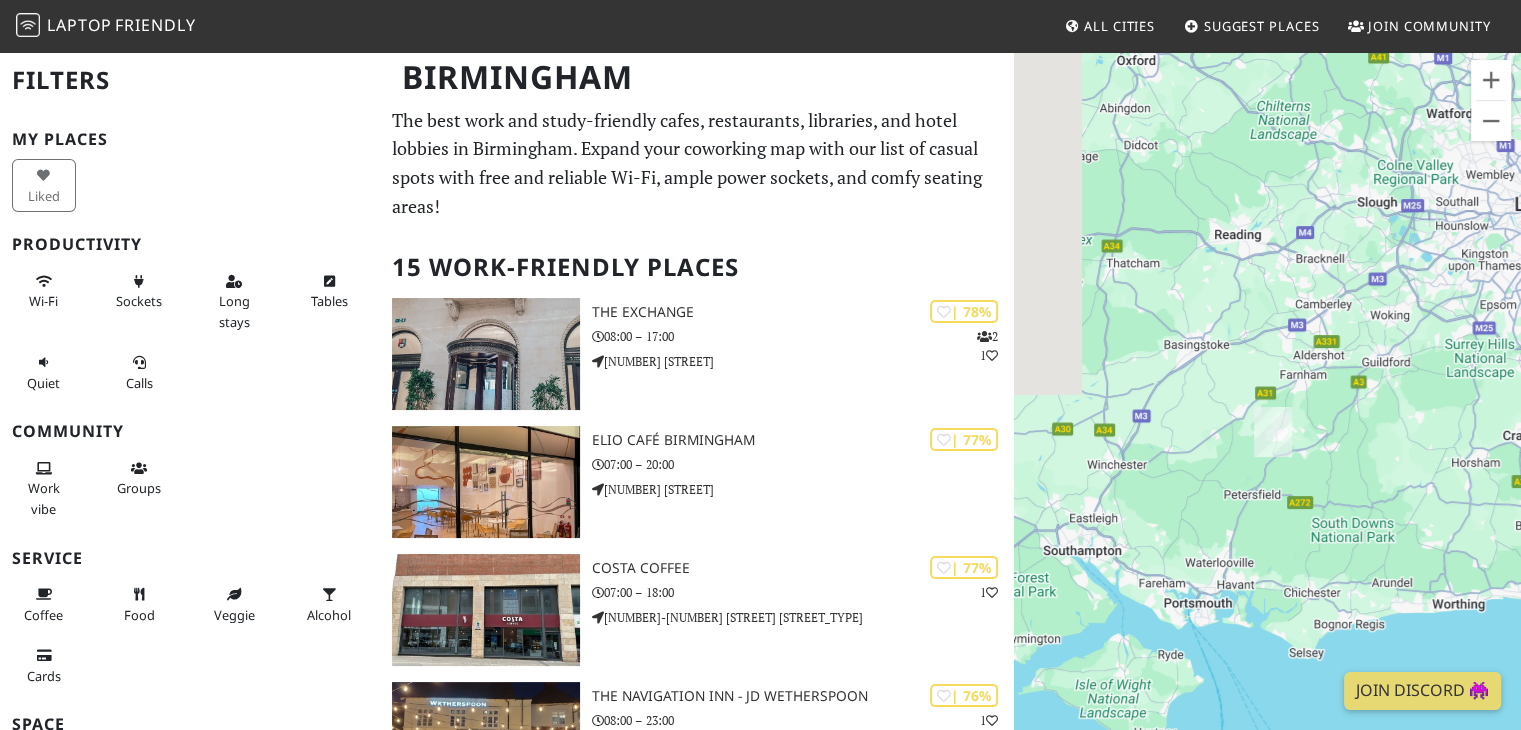 drag, startPoint x: 1185, startPoint y: 407, endPoint x: 1393, endPoint y: 397, distance: 208.24025 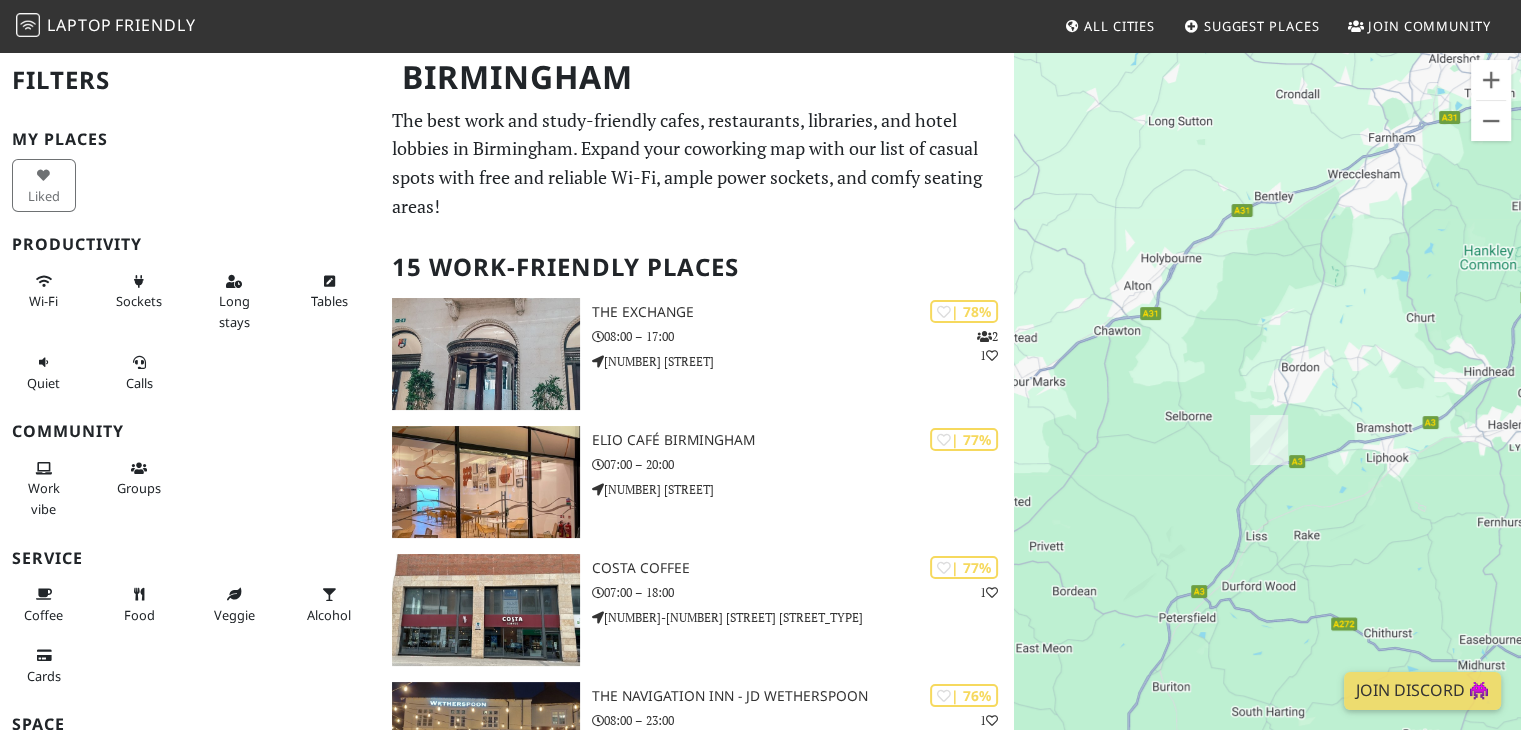 click on "To navigate, press the arrow keys. The Exchange" at bounding box center (1267, 415) 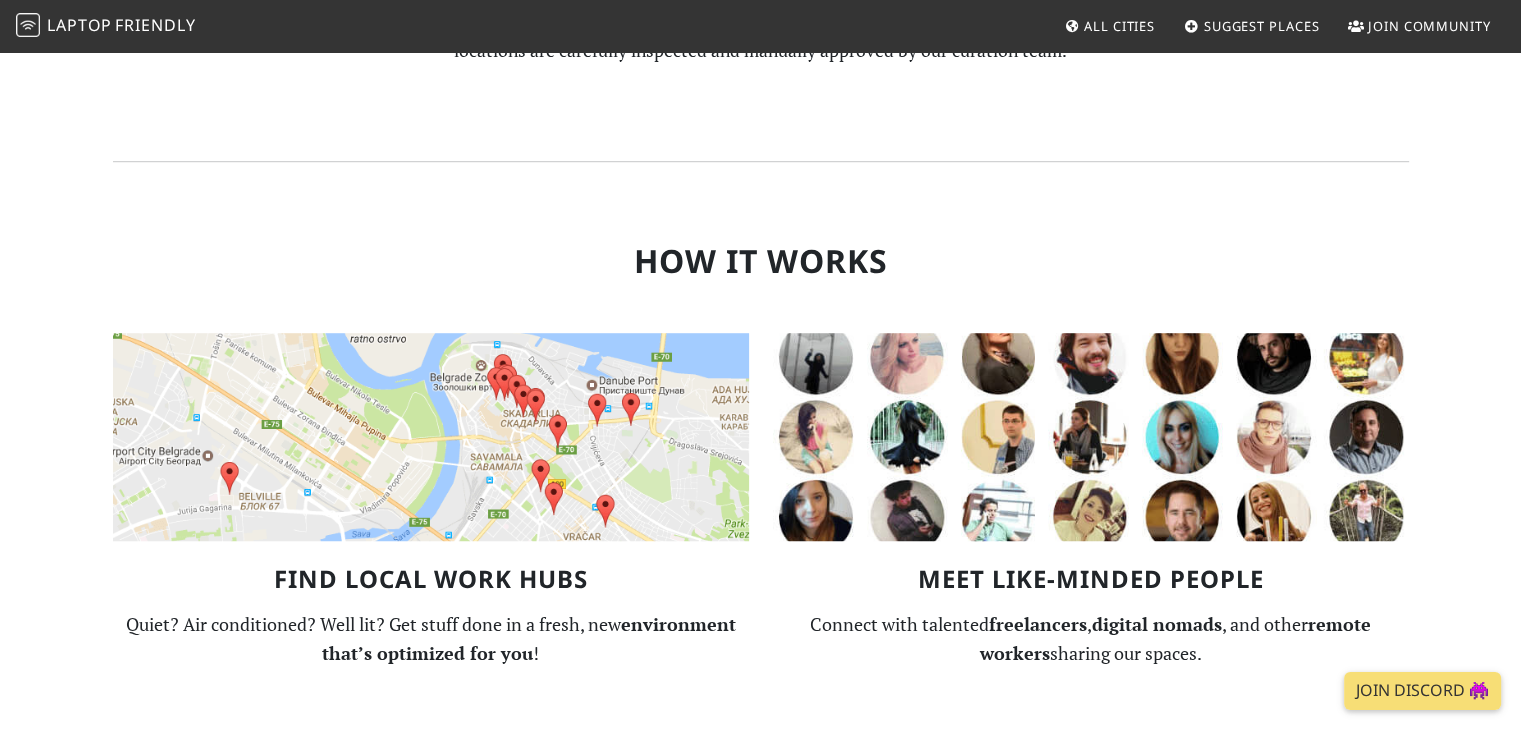 scroll, scrollTop: 1633, scrollLeft: 0, axis: vertical 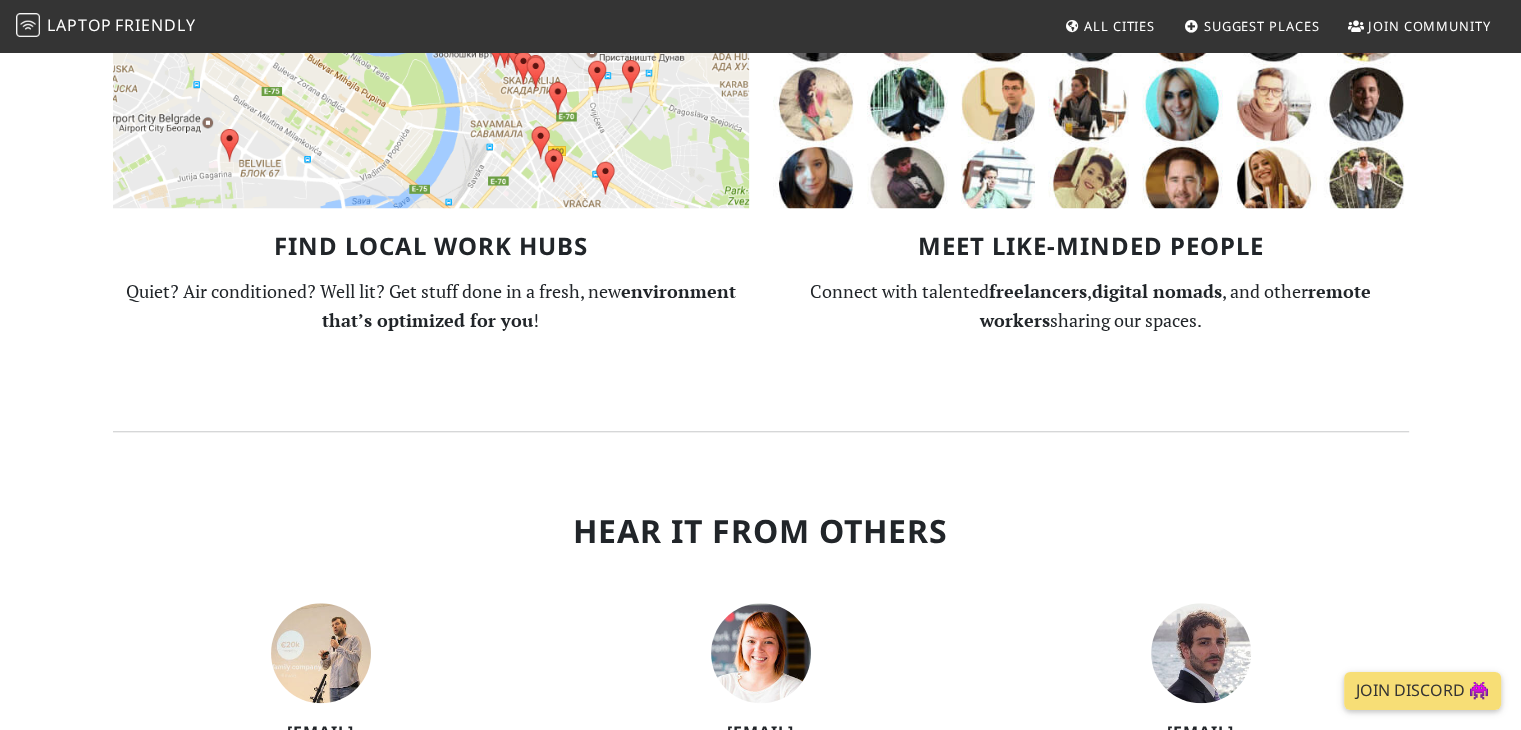 click at bounding box center (431, 104) 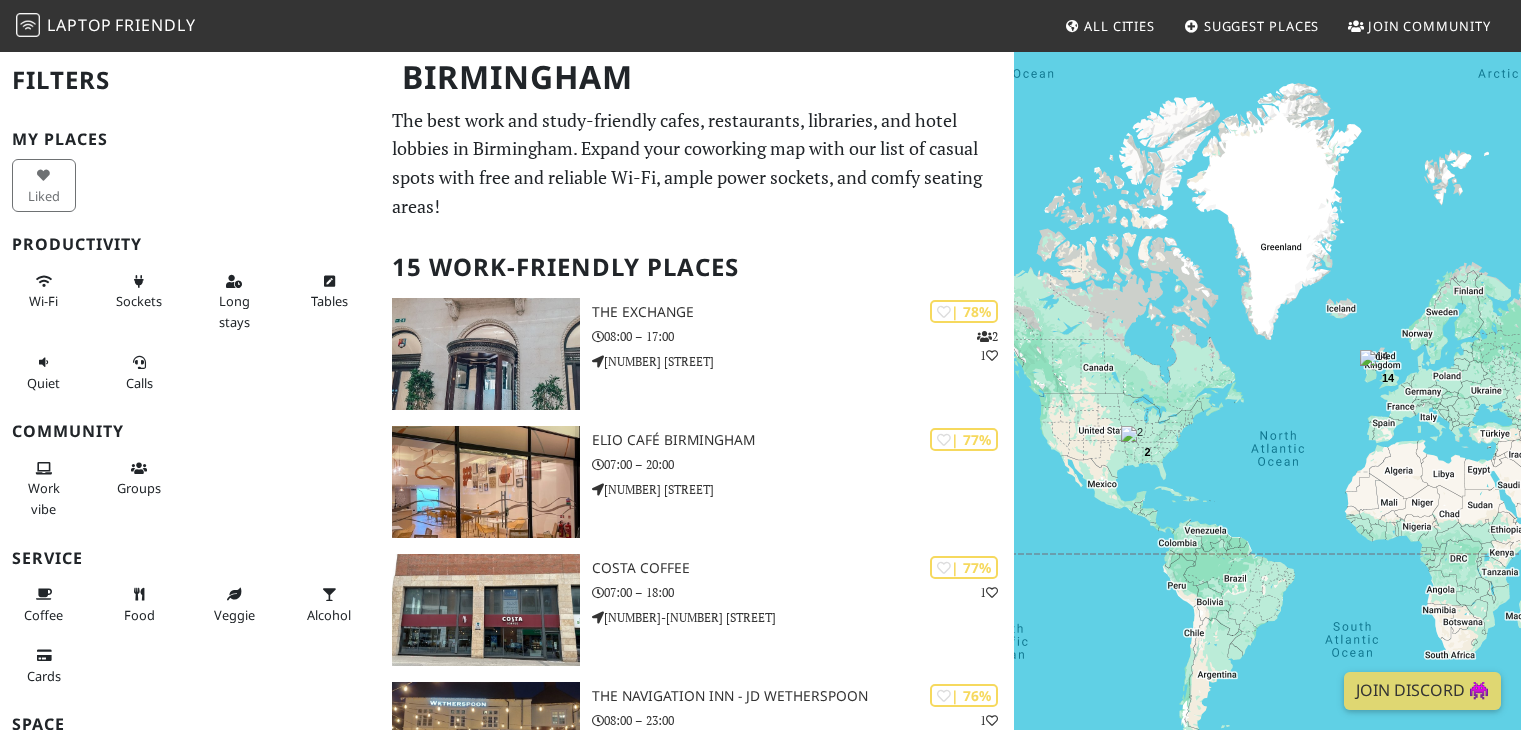 scroll, scrollTop: 0, scrollLeft: 0, axis: both 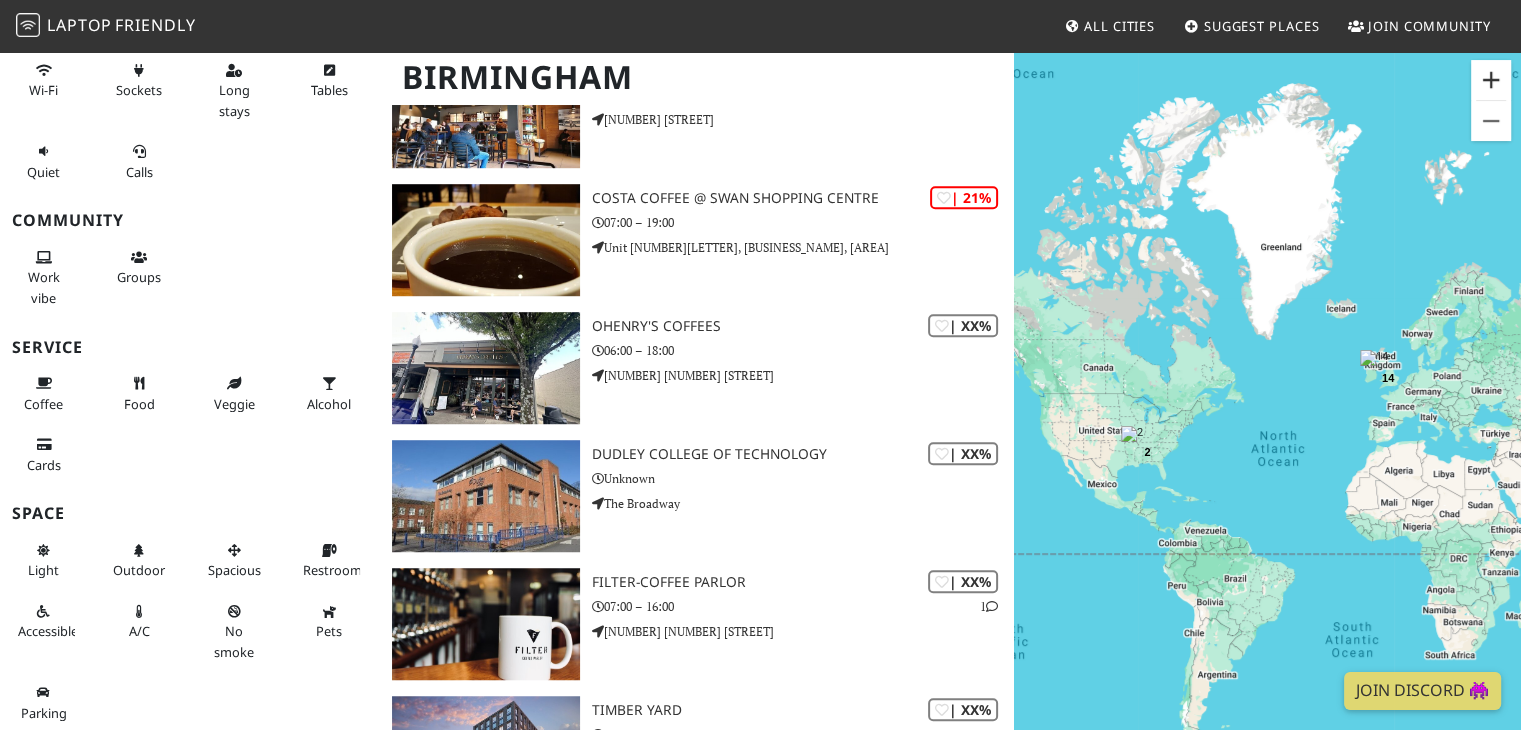 click at bounding box center (1491, 80) 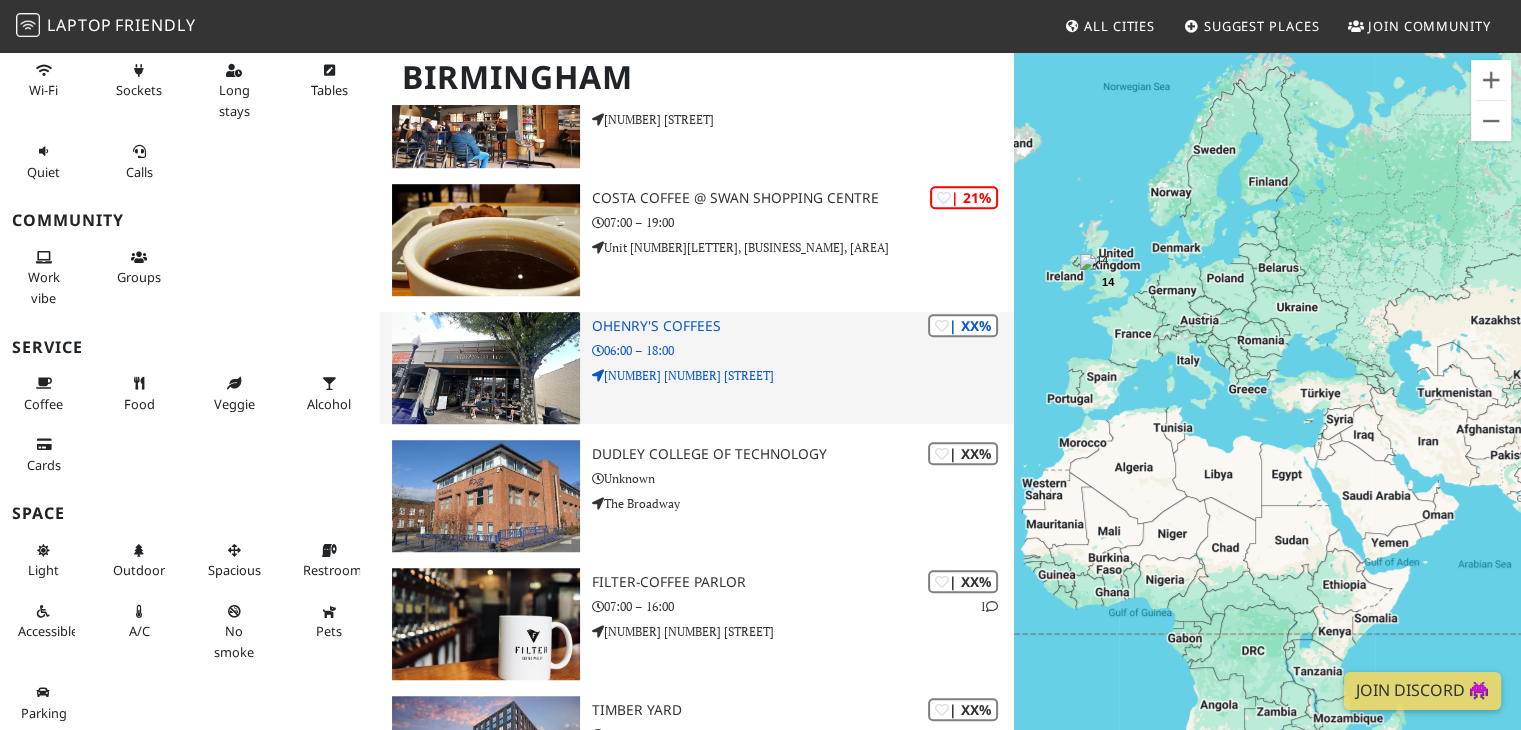drag, startPoint x: 1281, startPoint y: 377, endPoint x: 916, endPoint y: 295, distance: 374.0976 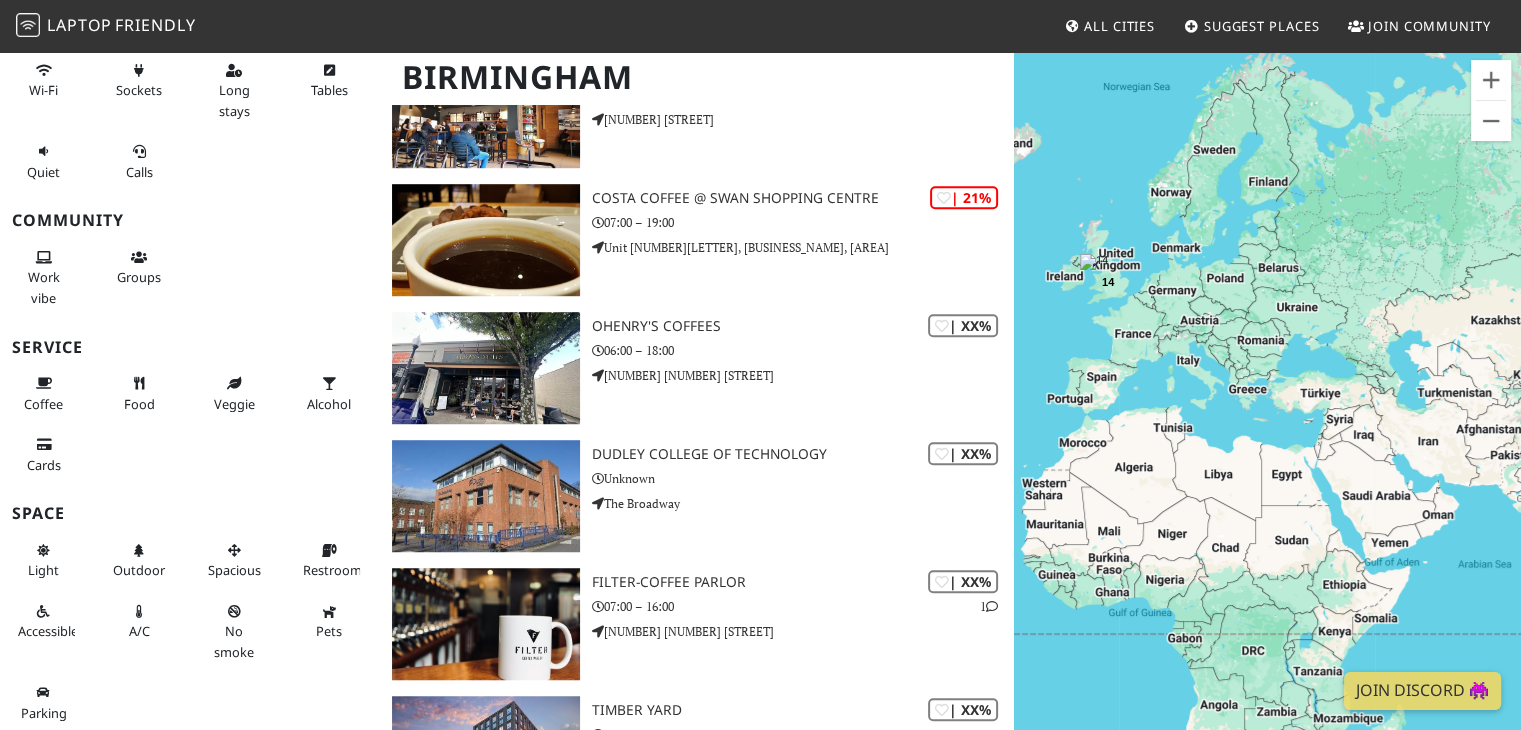 click on "Birmingham
Filters
My Places
Liked
Productivity
Wi-Fi
Sockets
Long stays
Tables
Quiet
Calls
Community
Work vibe
Groups
Service
Coffee
Food
Veggie
Alcohol
Cards
Space
Light
Outdoor
Spacious
Restroom
Accessible
A/C
No smoke
Pets
Parking
The best work and study-friendly cafes, restaurants, libraries, and hotel lobbies in Birmingham. Expand your coworking map with our list of casual spots with free and reliable Wi-Fi, ample power sockets, and comfy seating areas!
15 Work-Friendly Places
| 70%
1
La Venue Coffee House" at bounding box center (760, -68) 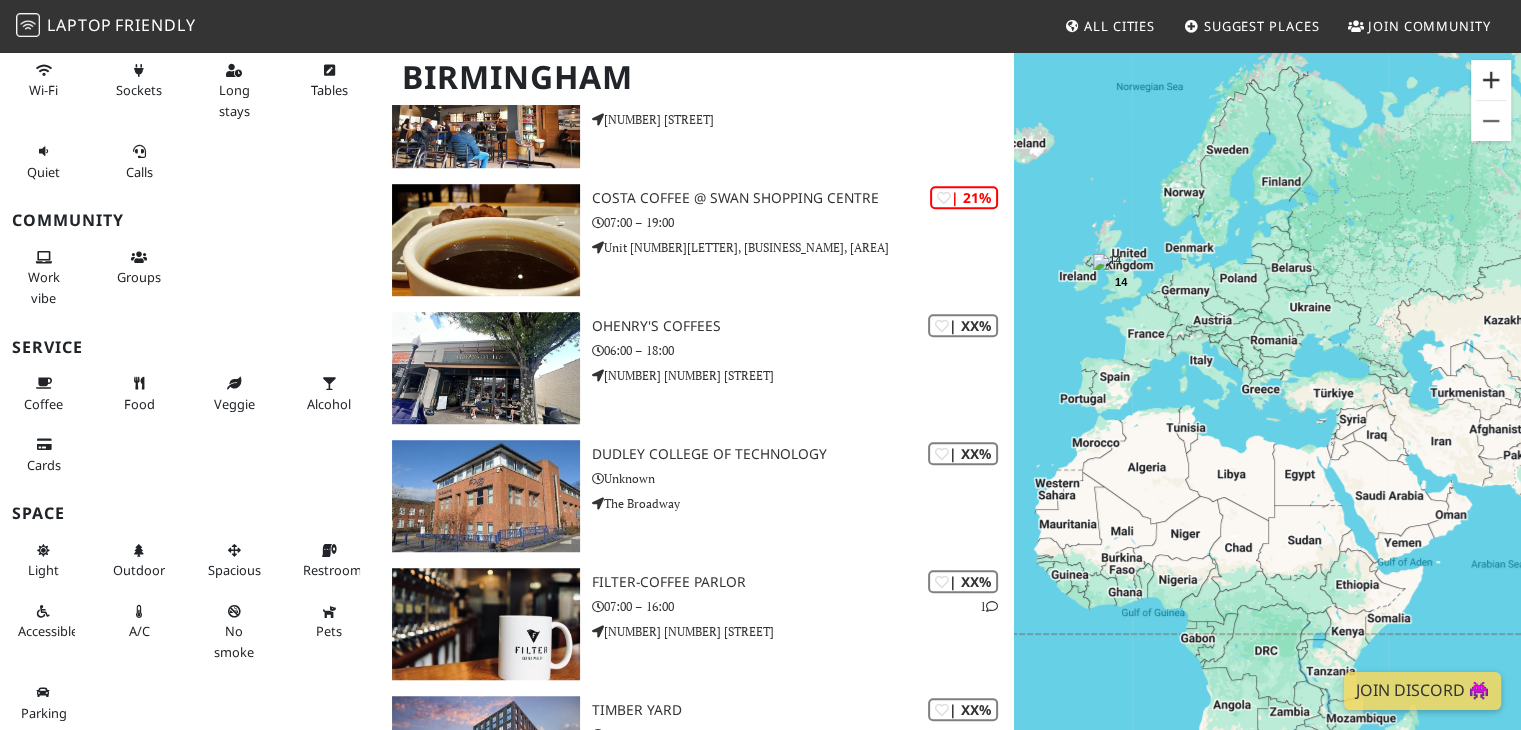 click at bounding box center [1491, 80] 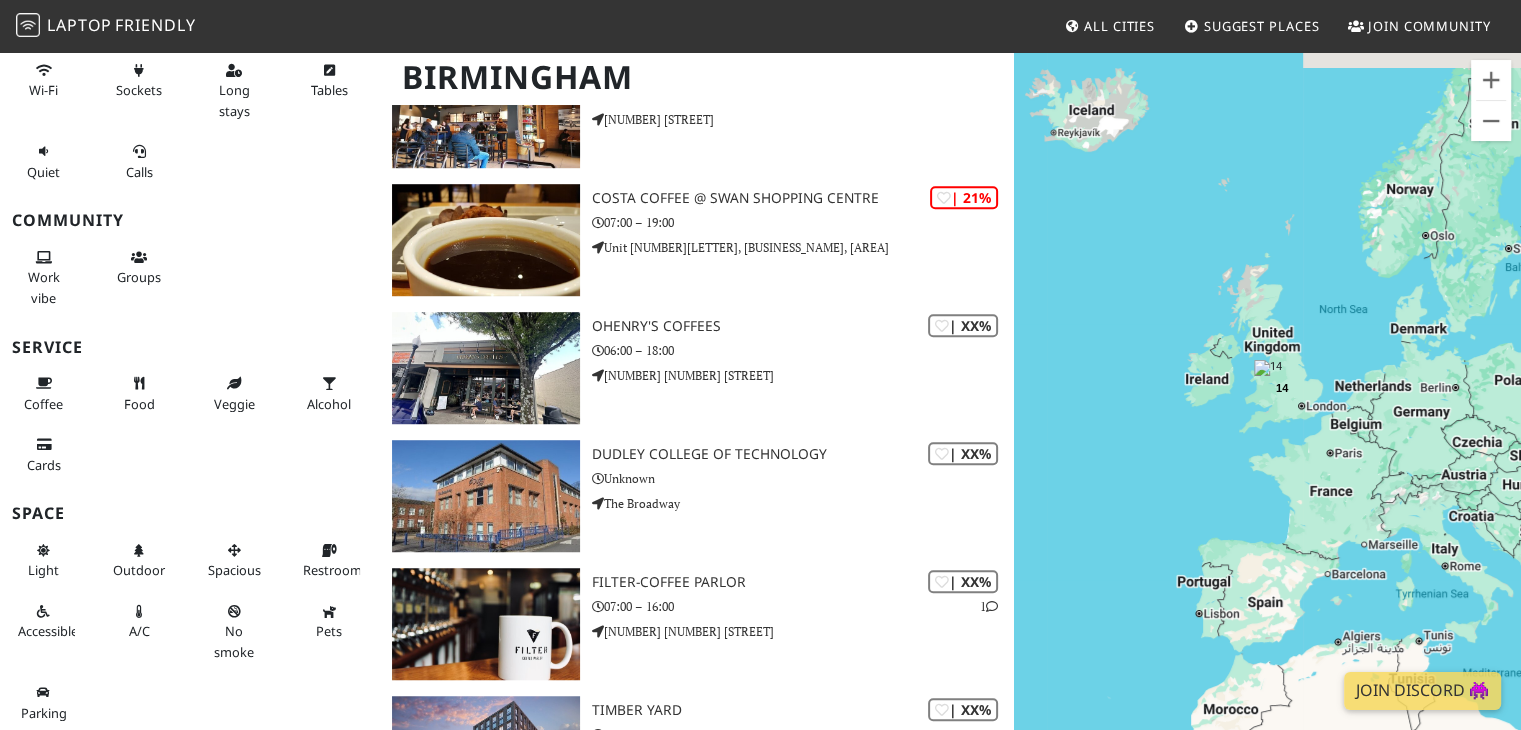 drag, startPoint x: 1228, startPoint y: 262, endPoint x: 1535, endPoint y: 500, distance: 388.4495 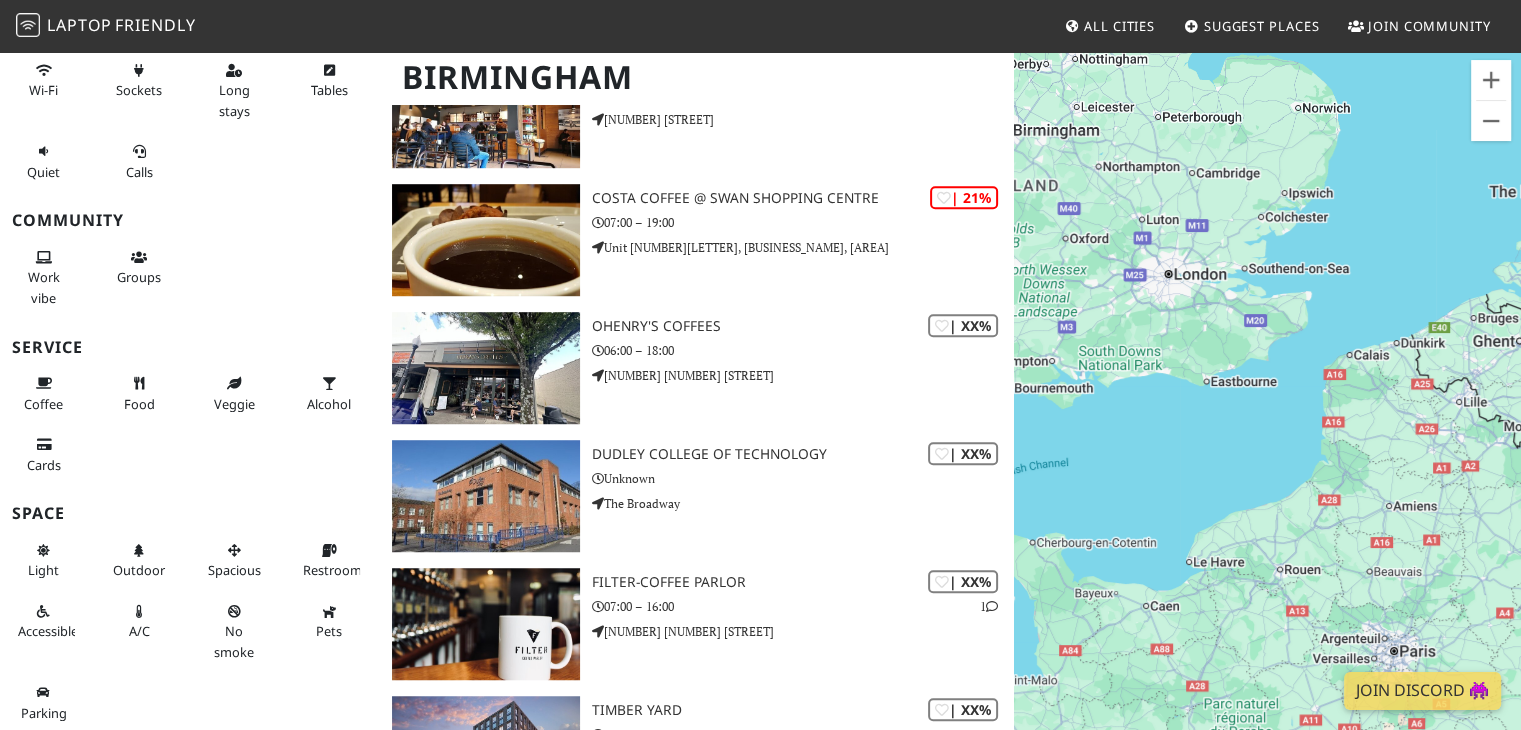 drag, startPoint x: 1226, startPoint y: 381, endPoint x: 1535, endPoint y: 528, distance: 342.18417 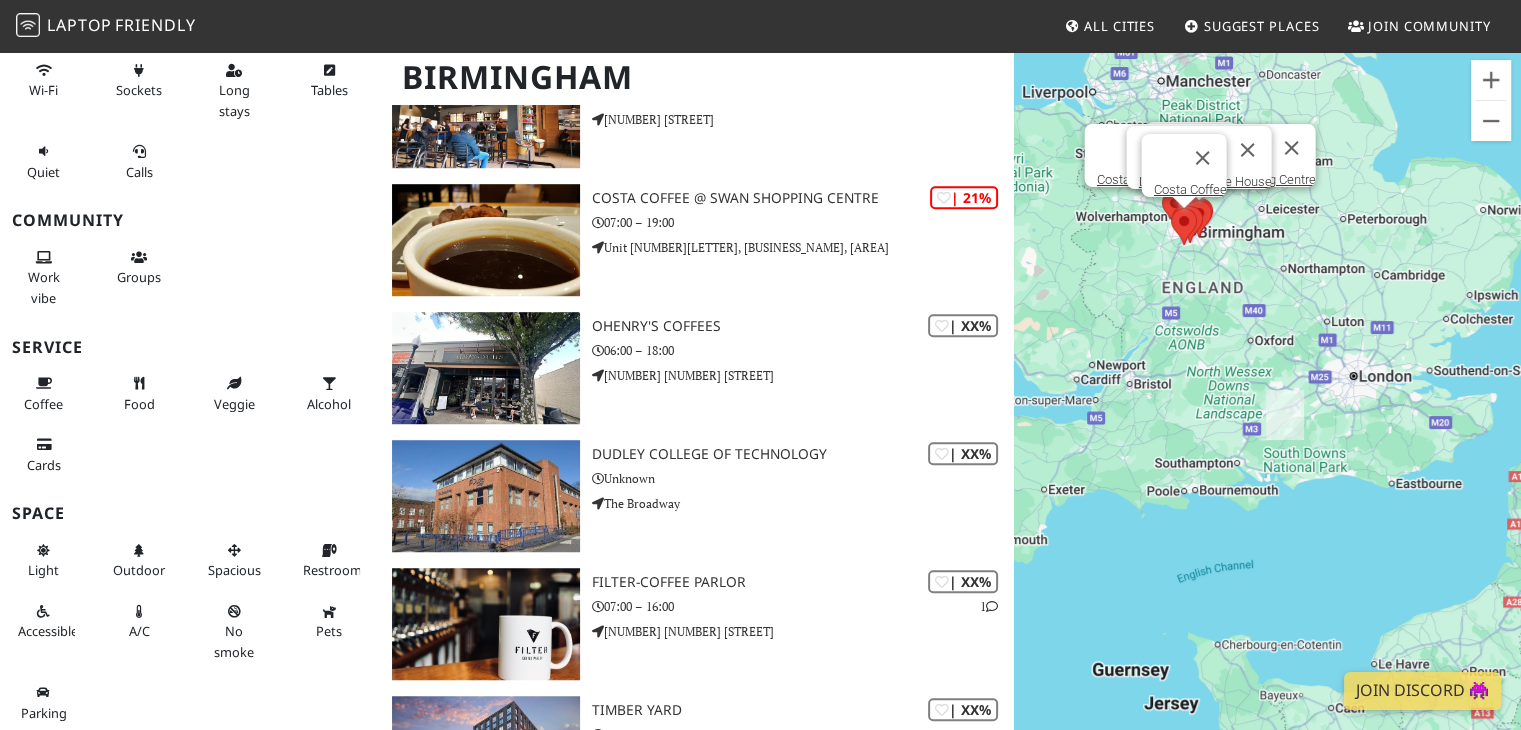 click at bounding box center (1285, 415) 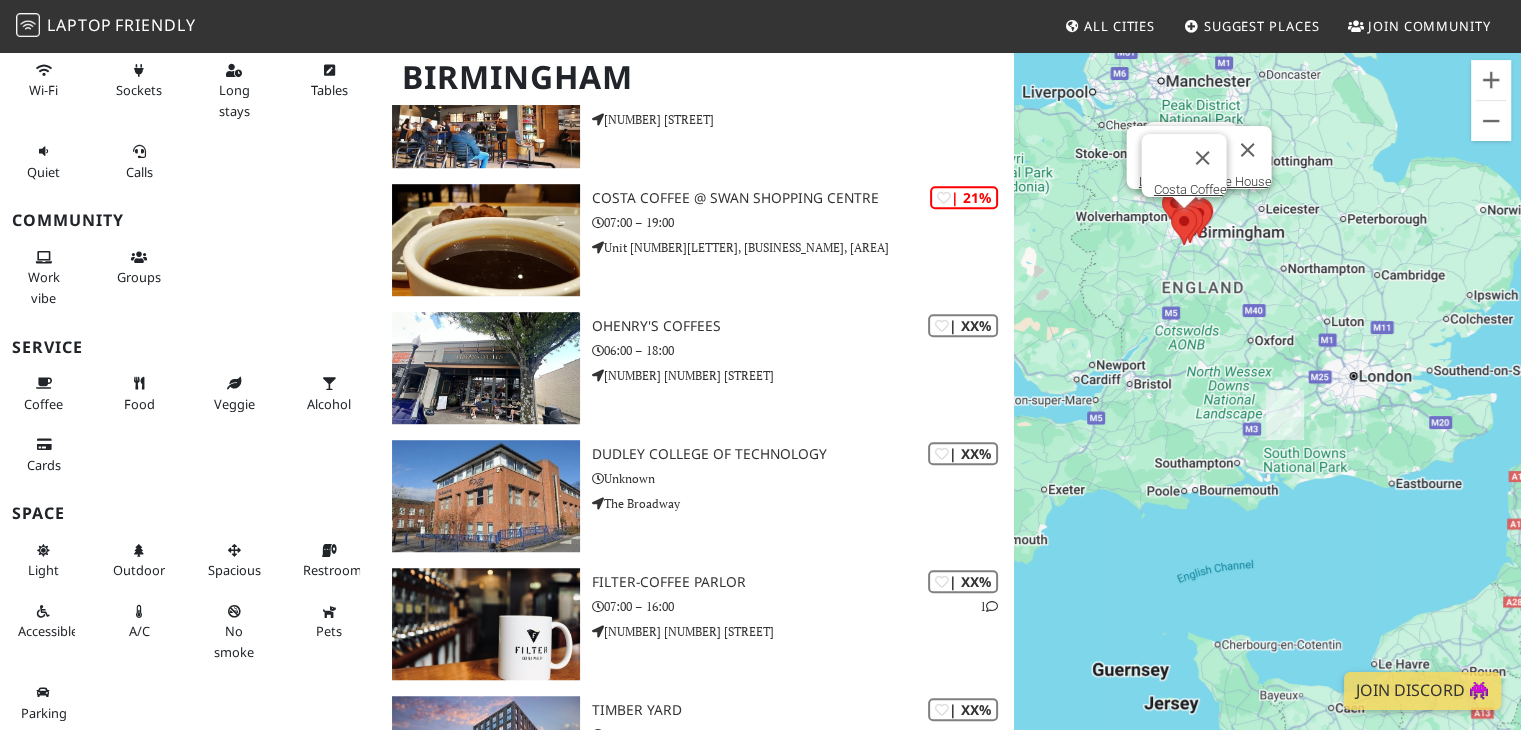 click on "Laptop" at bounding box center [79, 25] 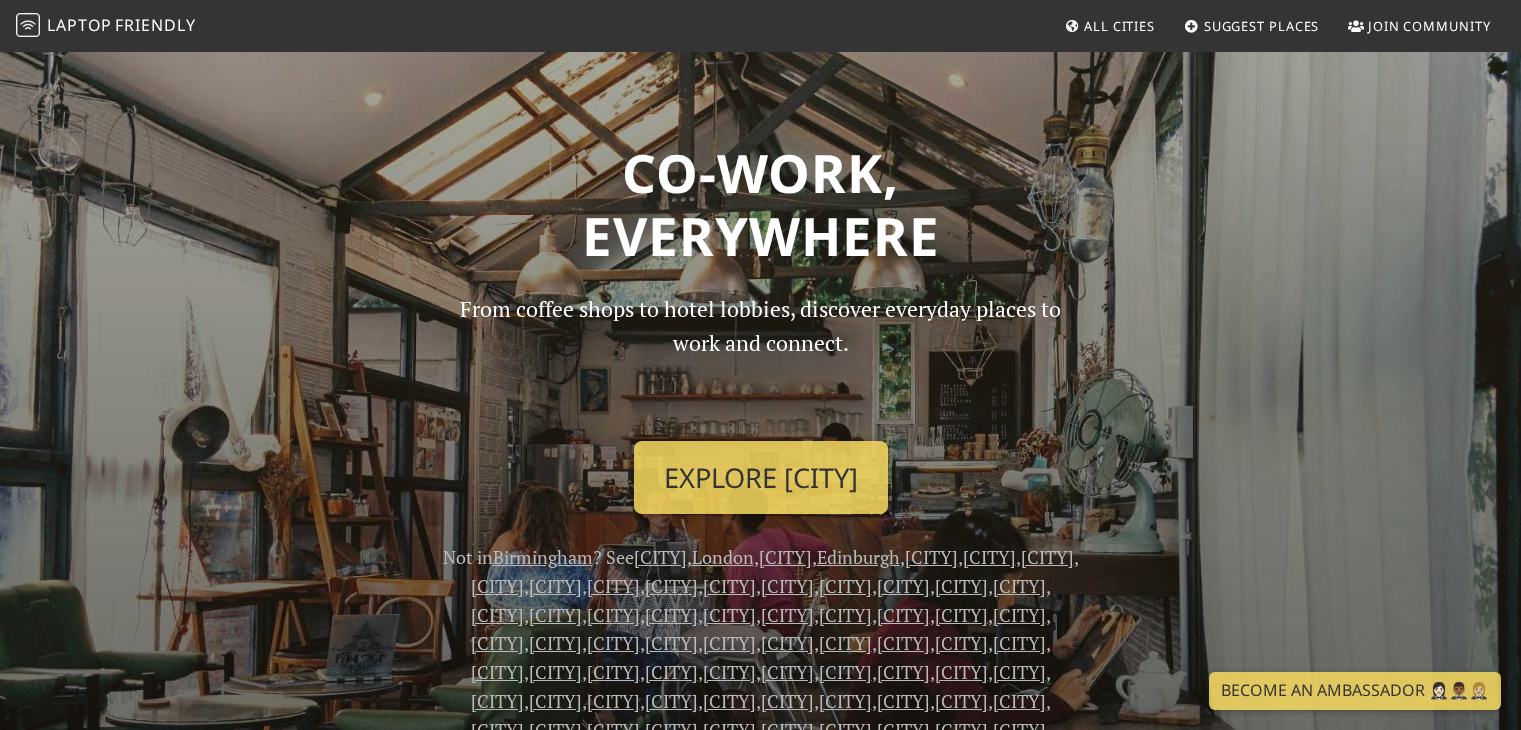 scroll, scrollTop: 0, scrollLeft: 0, axis: both 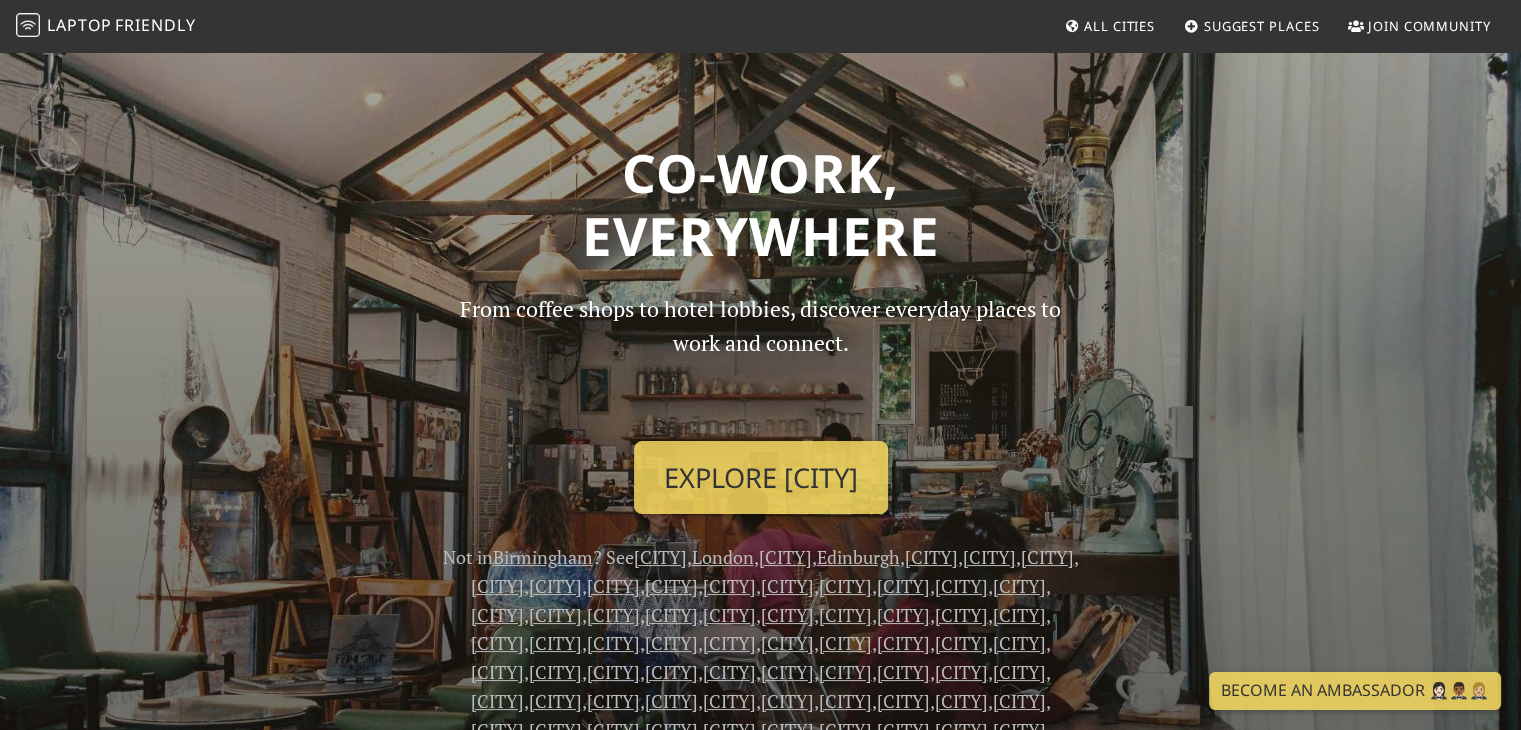 click on "All Cities" at bounding box center [1119, 26] 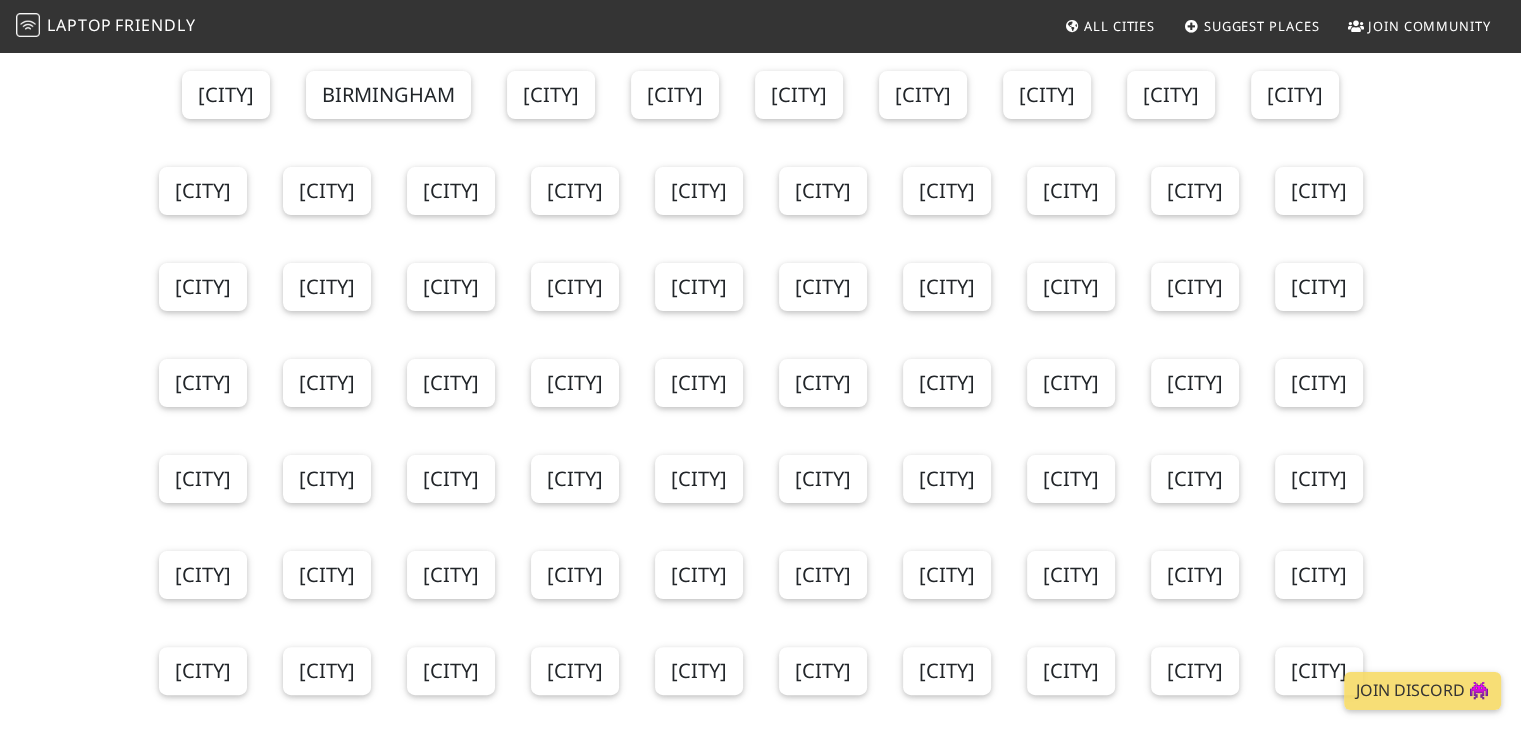 scroll, scrollTop: 500, scrollLeft: 0, axis: vertical 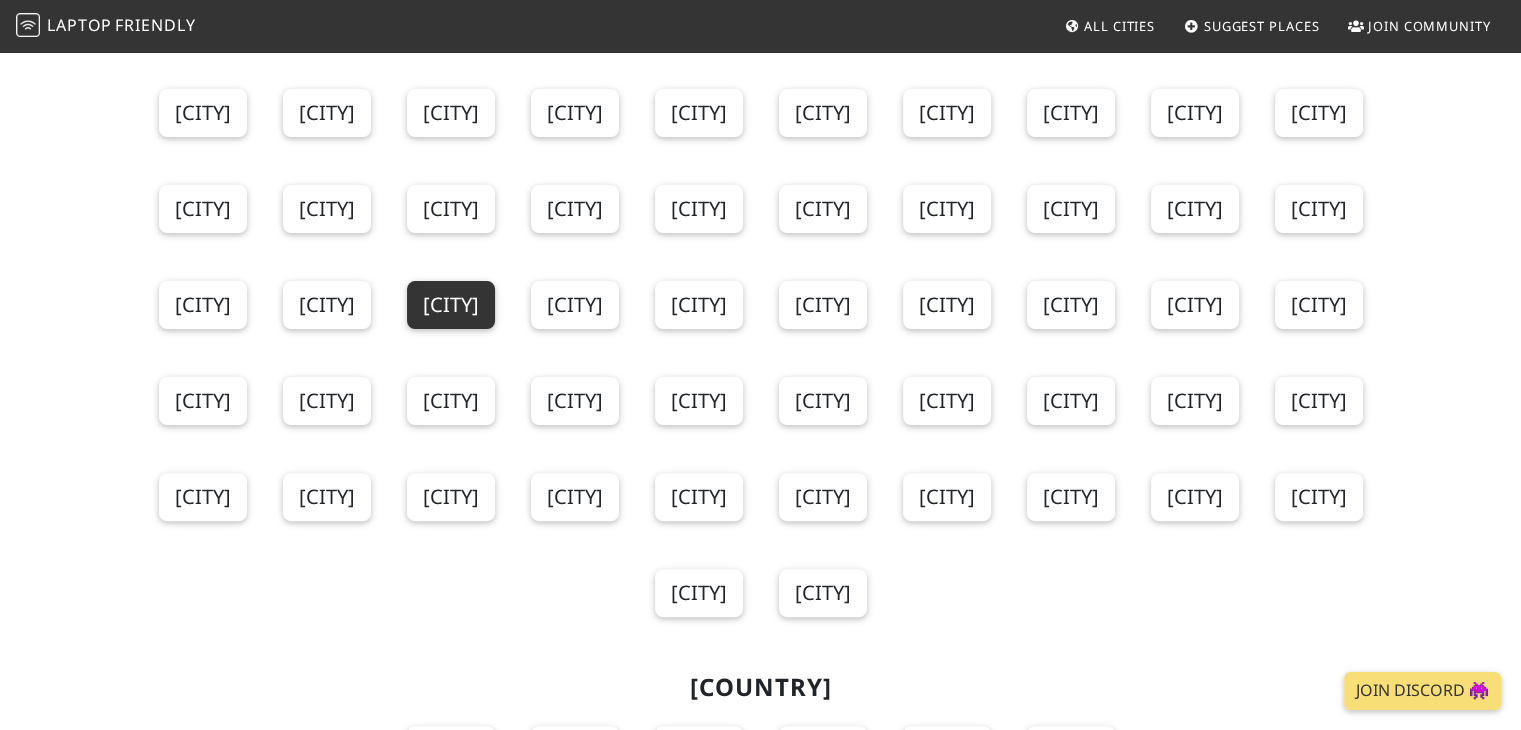 click on "[CITY]" at bounding box center [451, 305] 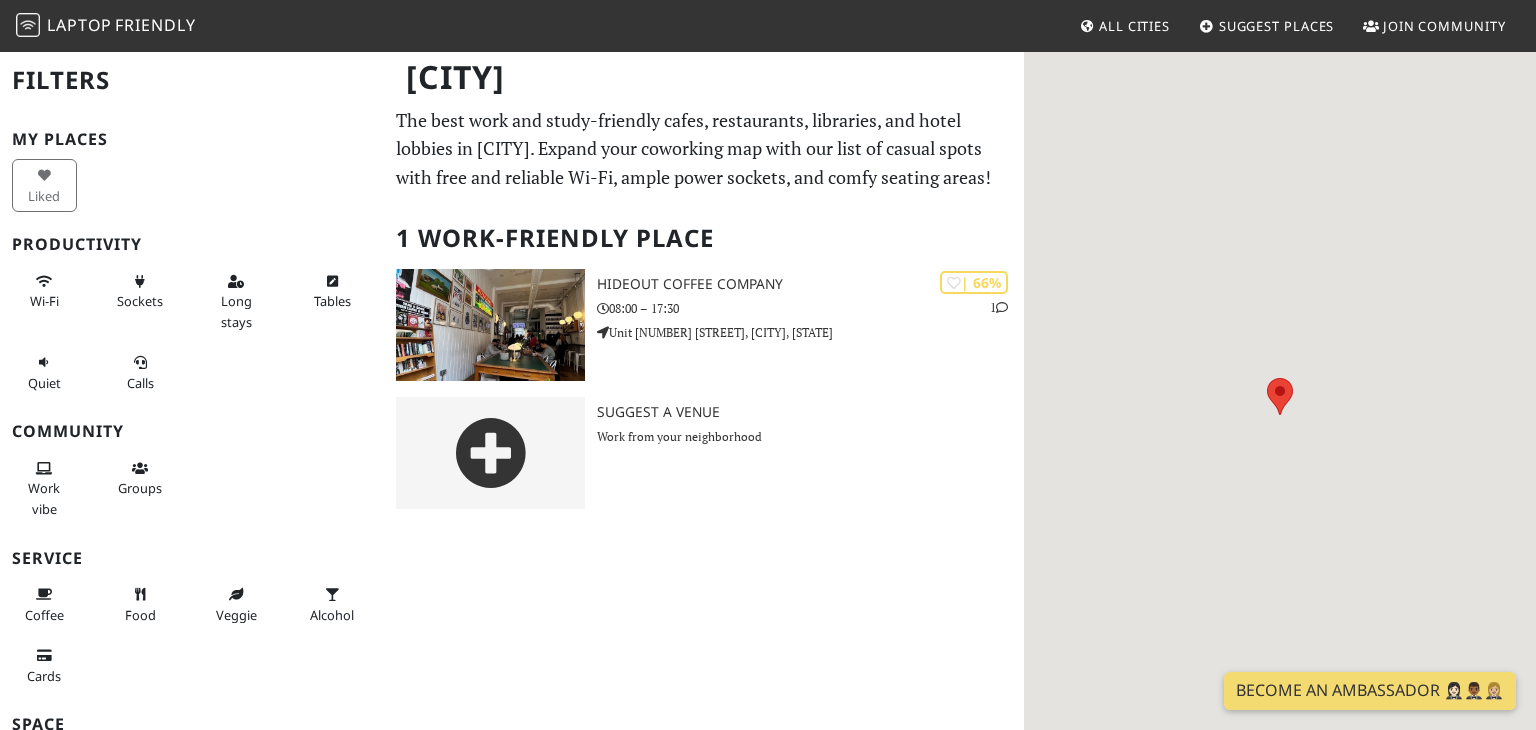 scroll, scrollTop: 0, scrollLeft: 0, axis: both 